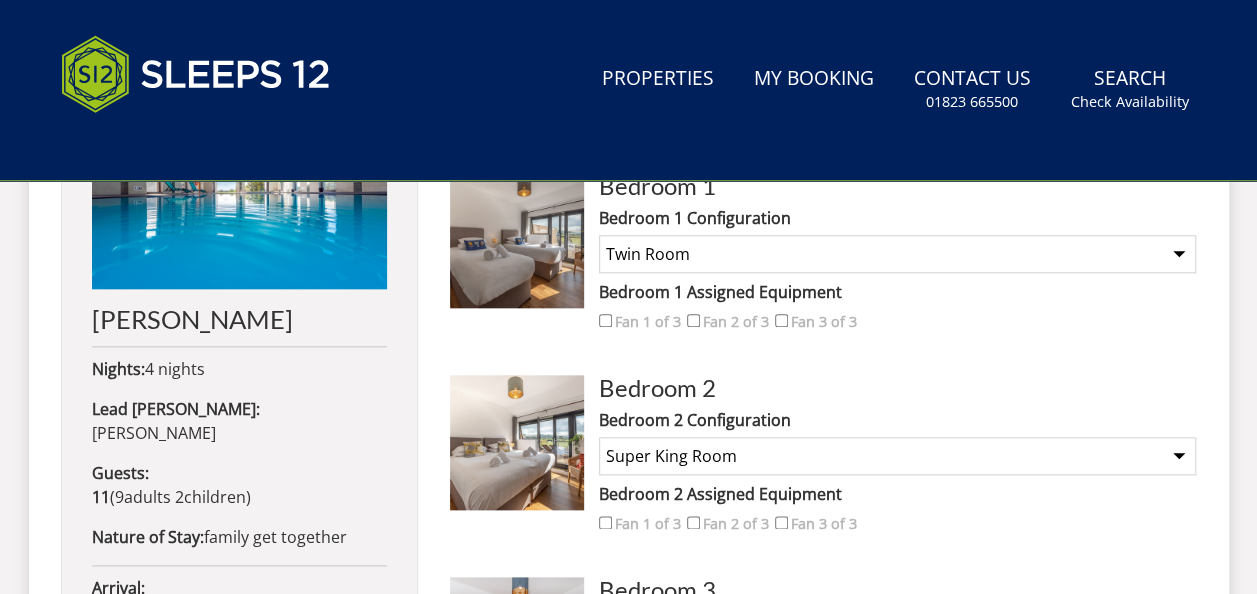 scroll, scrollTop: 0, scrollLeft: 0, axis: both 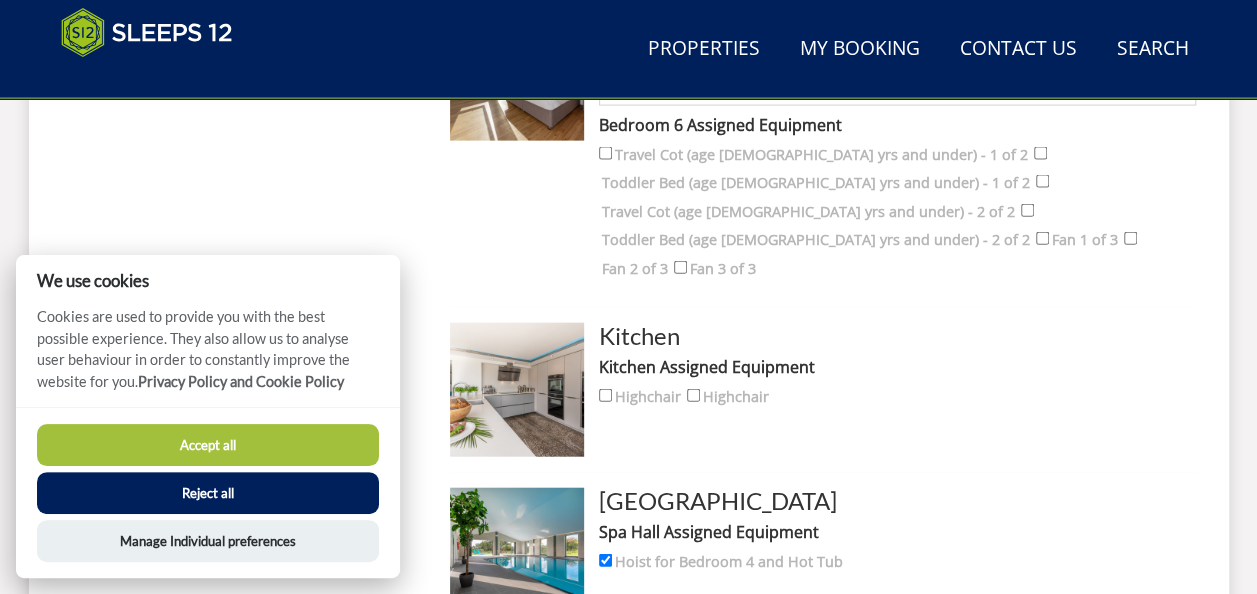 click on "Reject all" at bounding box center (208, 493) 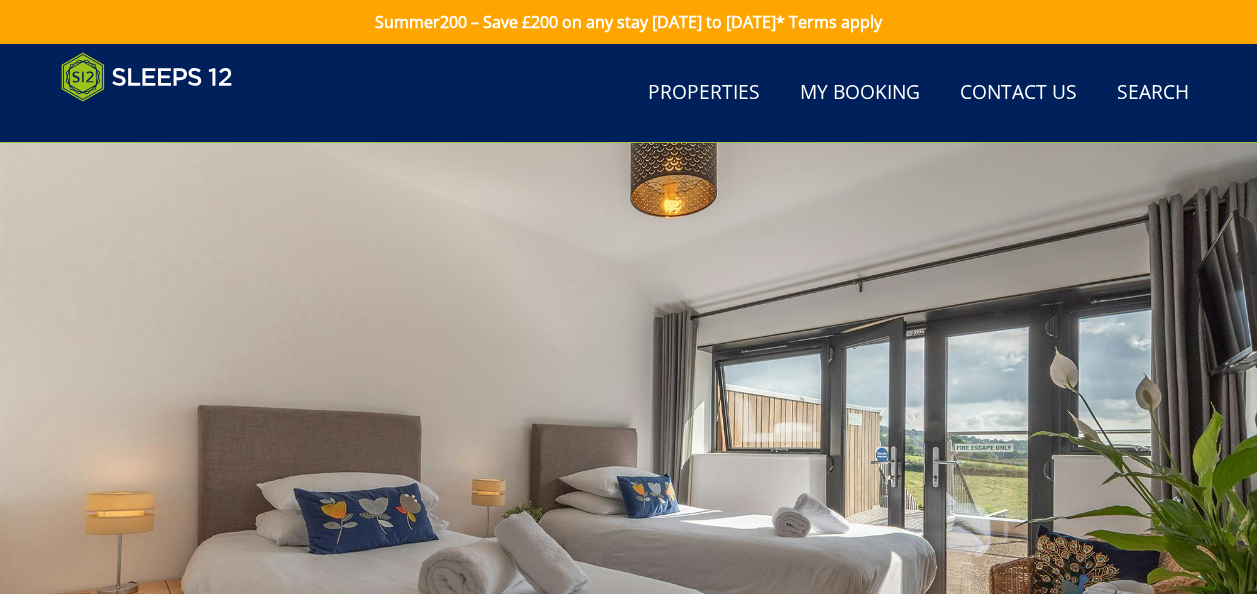 scroll, scrollTop: 1747, scrollLeft: 0, axis: vertical 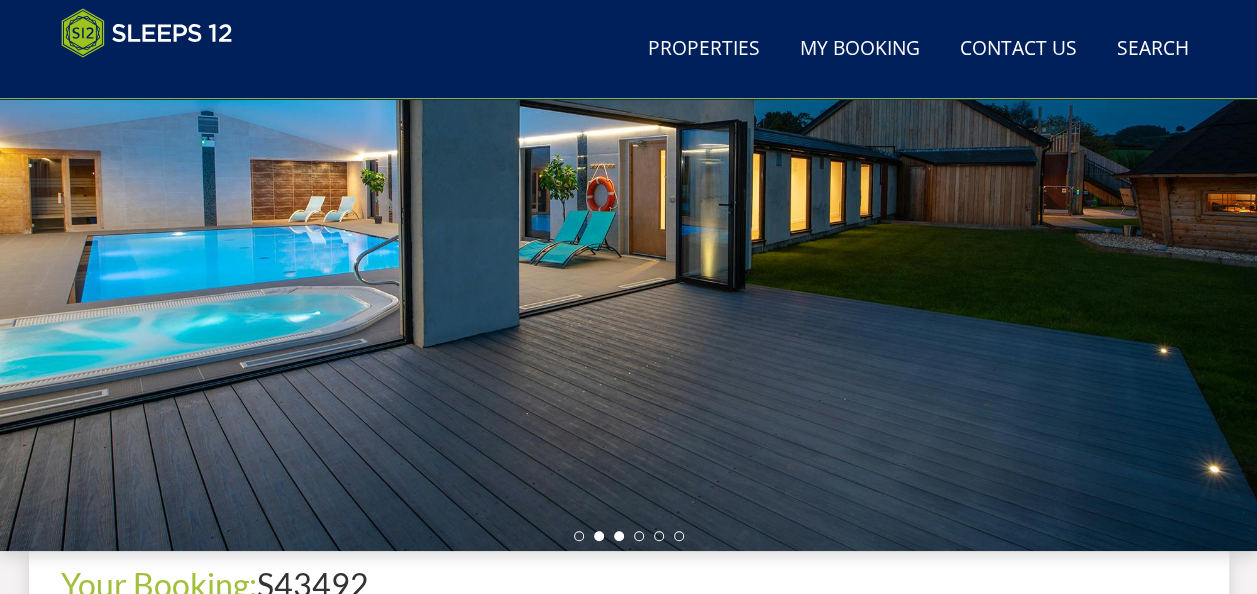 click at bounding box center [619, 536] 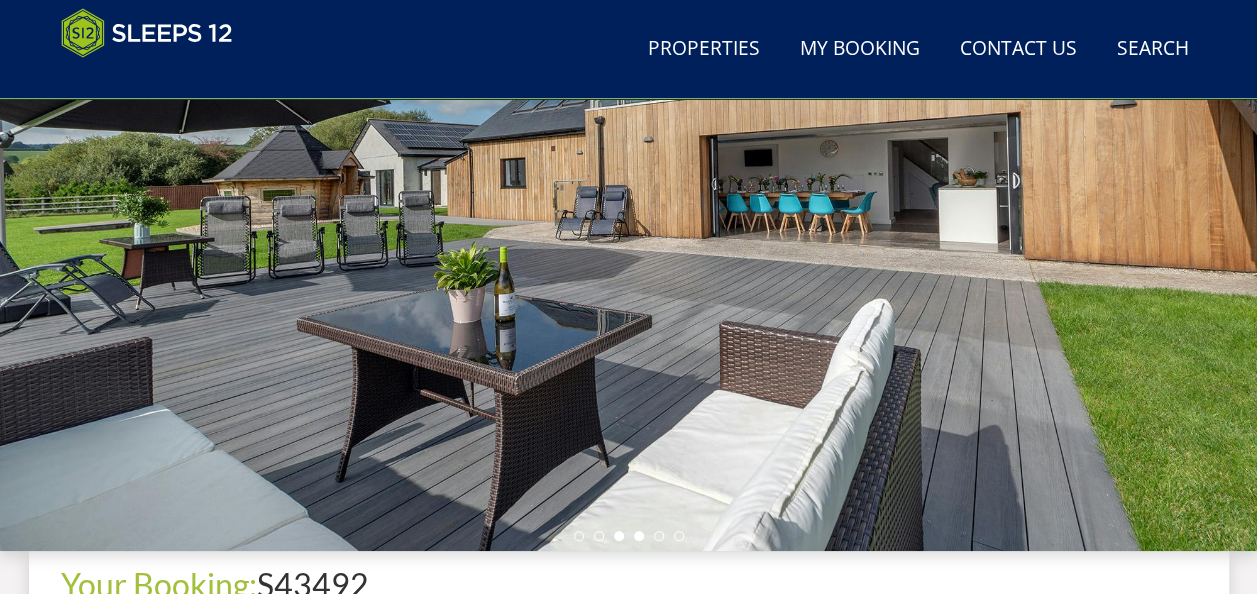 click at bounding box center (639, 536) 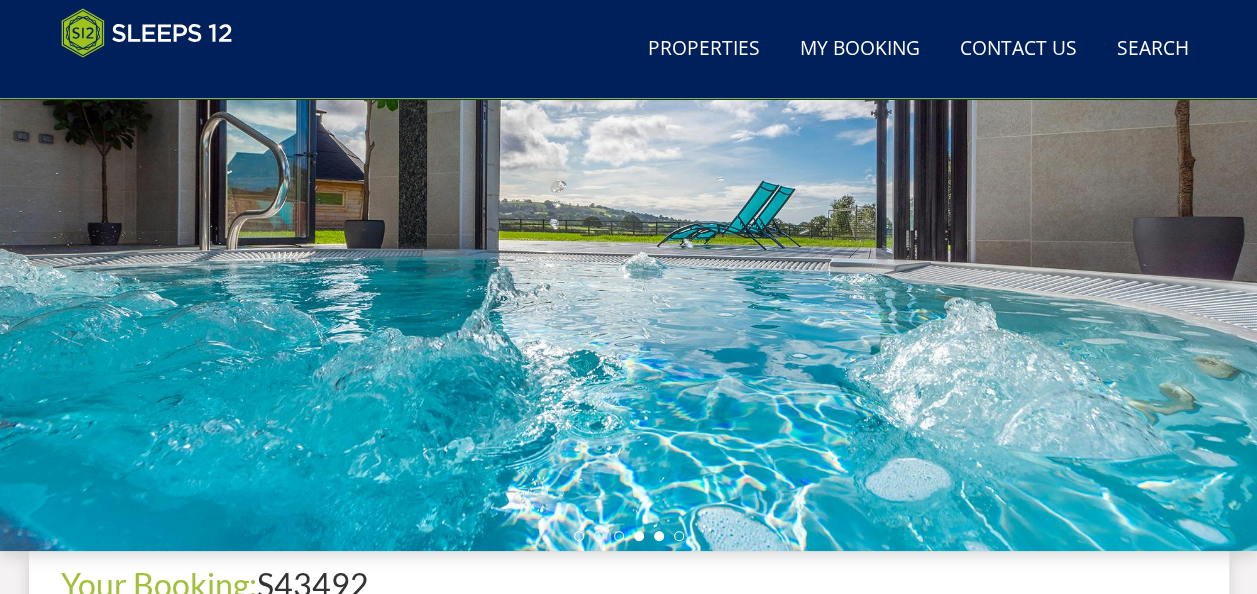 click at bounding box center [659, 536] 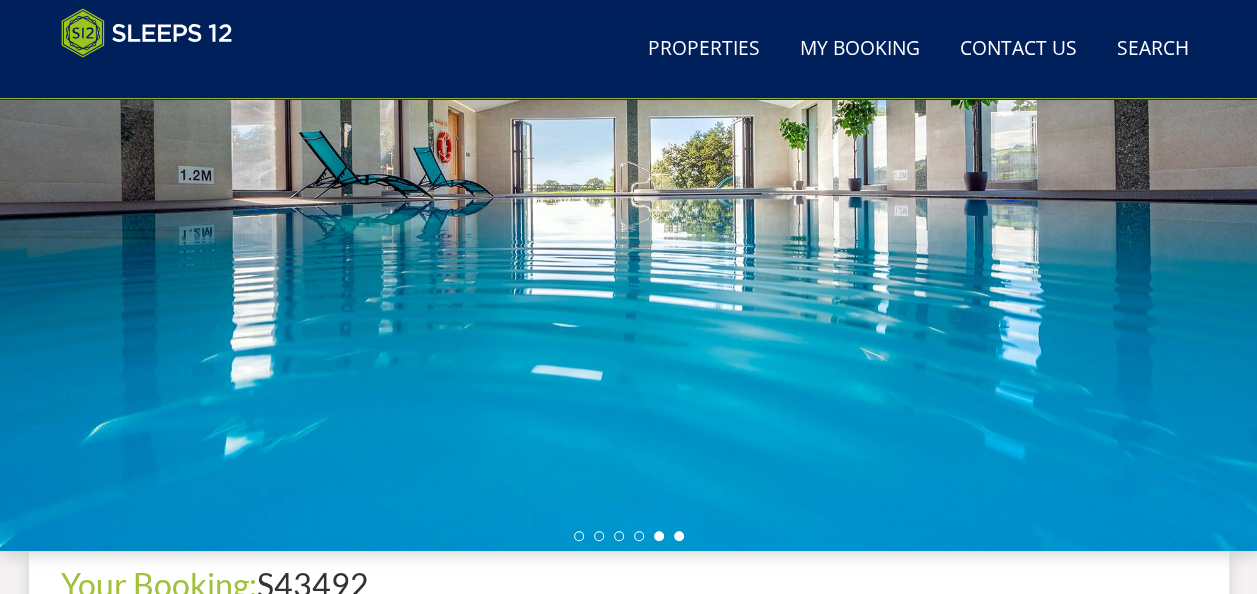 click at bounding box center [679, 536] 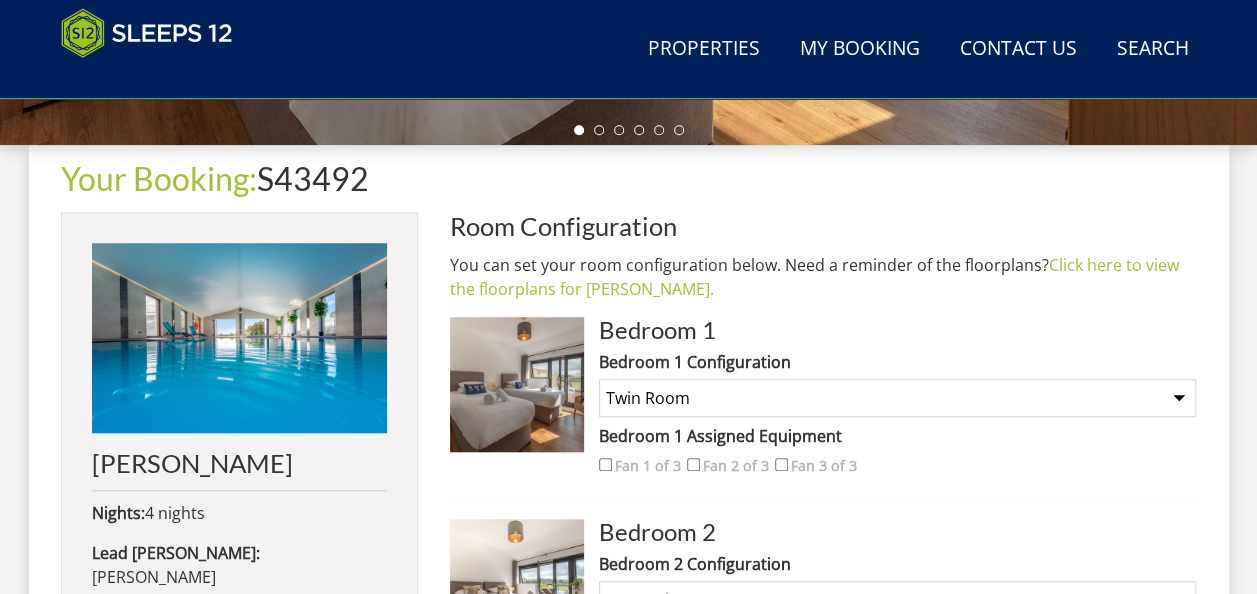 scroll, scrollTop: 699, scrollLeft: 0, axis: vertical 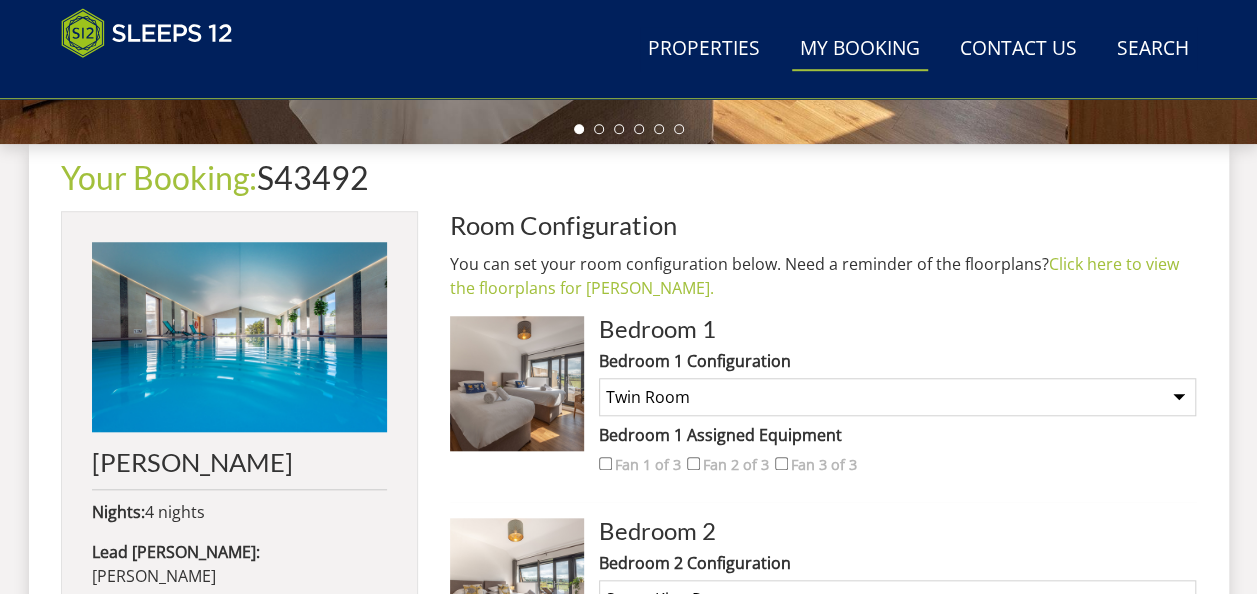 click on "My Booking" at bounding box center (860, 49) 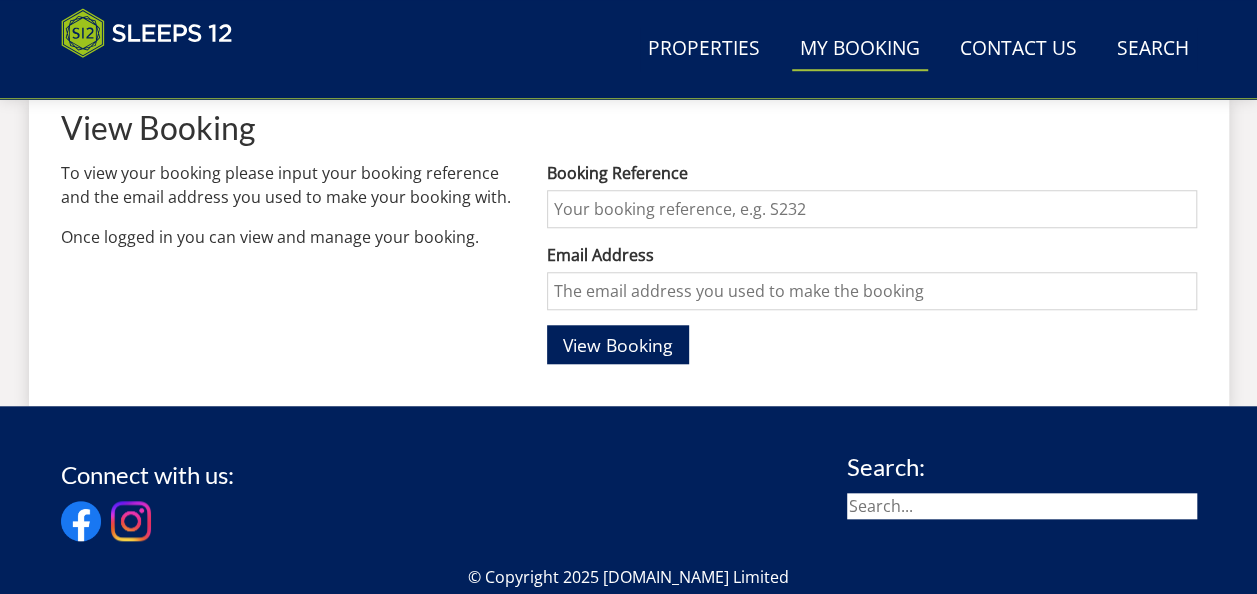 scroll, scrollTop: 760, scrollLeft: 0, axis: vertical 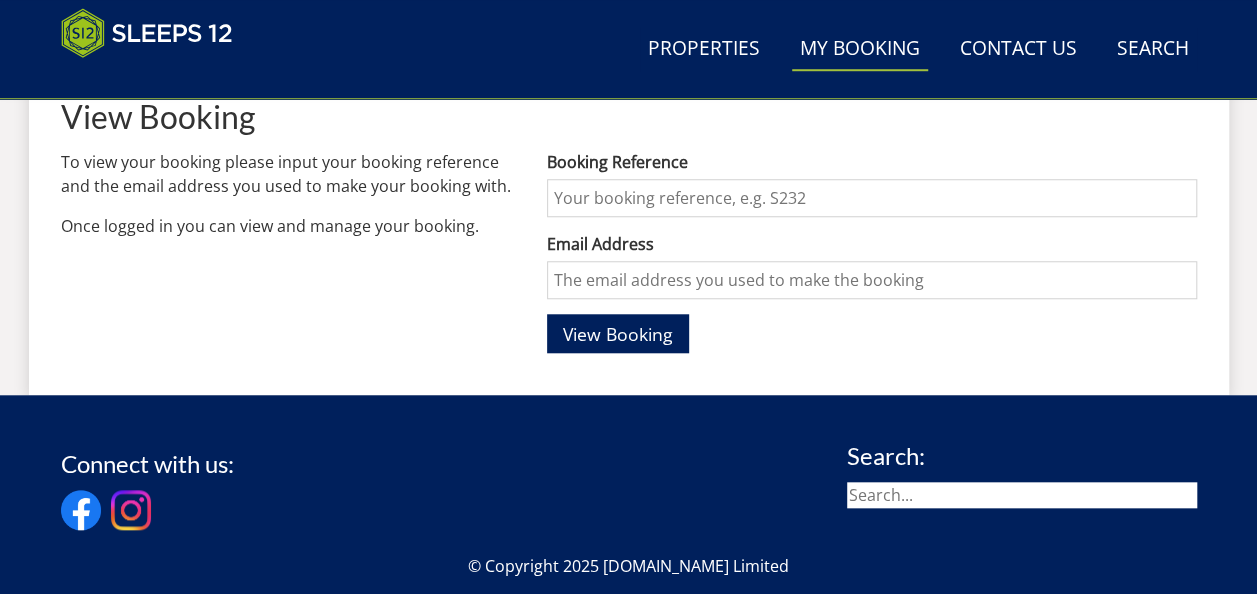 click on "Booking Reference" at bounding box center (871, 198) 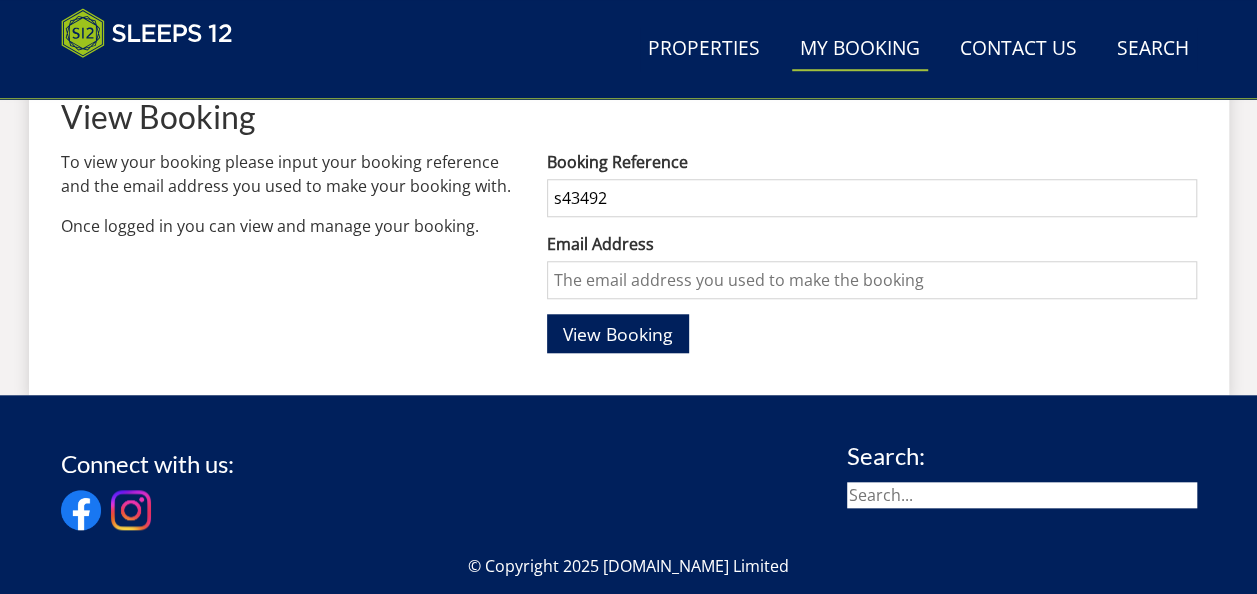 type on "s43492" 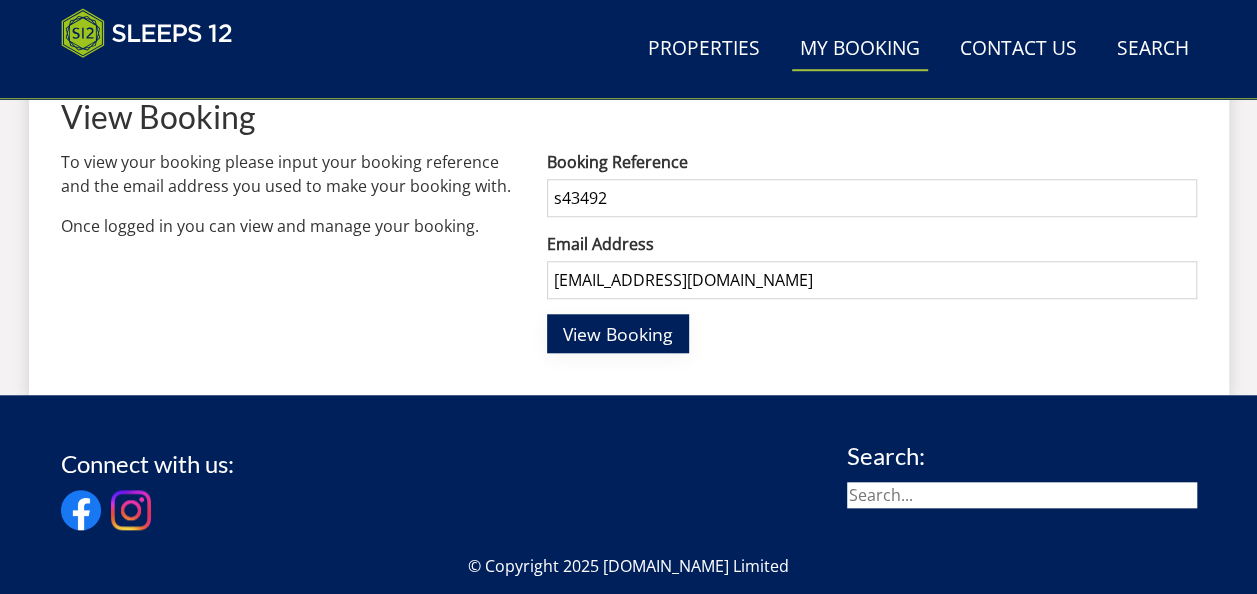type on "[EMAIL_ADDRESS][DOMAIN_NAME]" 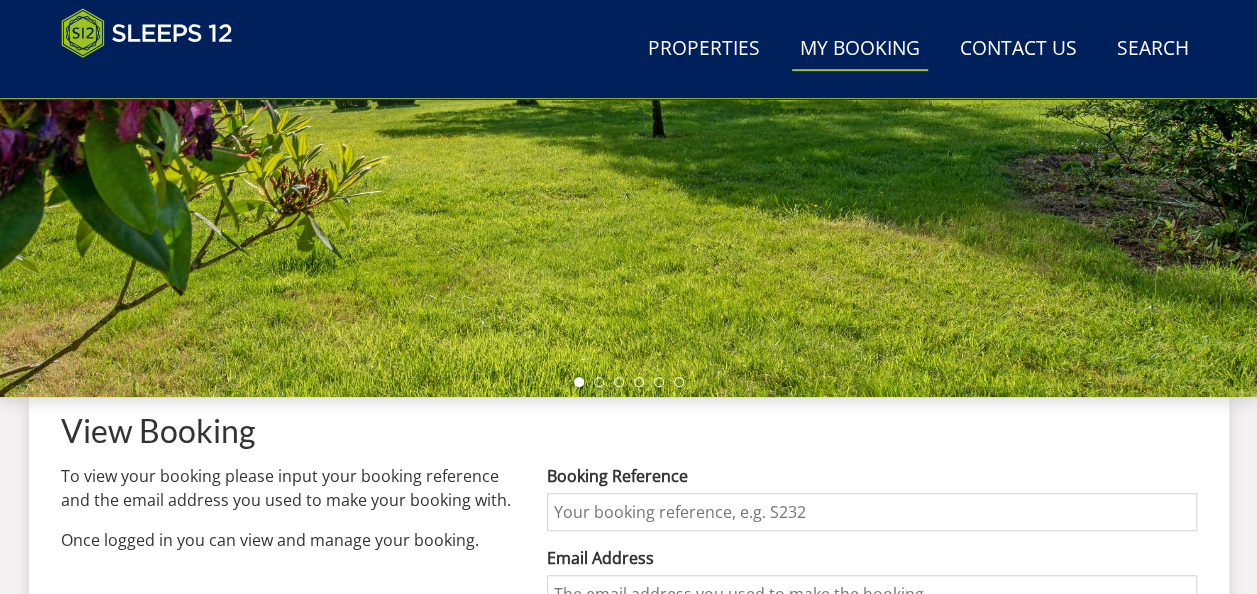 scroll, scrollTop: 0, scrollLeft: 0, axis: both 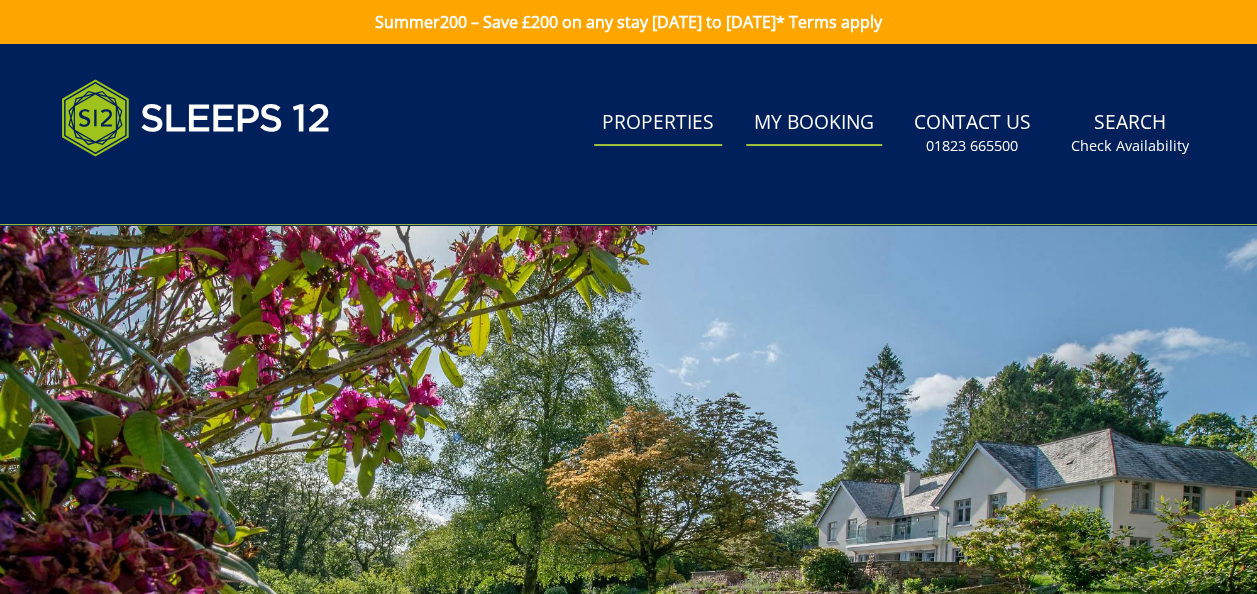 click on "Properties" at bounding box center [658, 123] 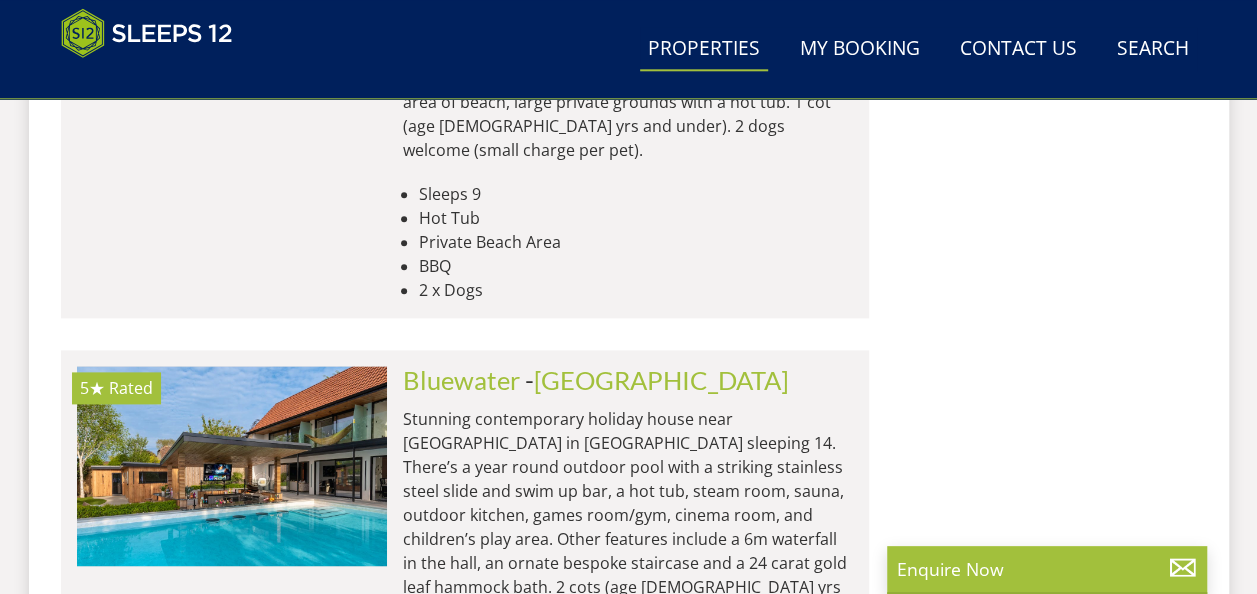 scroll, scrollTop: 8654, scrollLeft: 0, axis: vertical 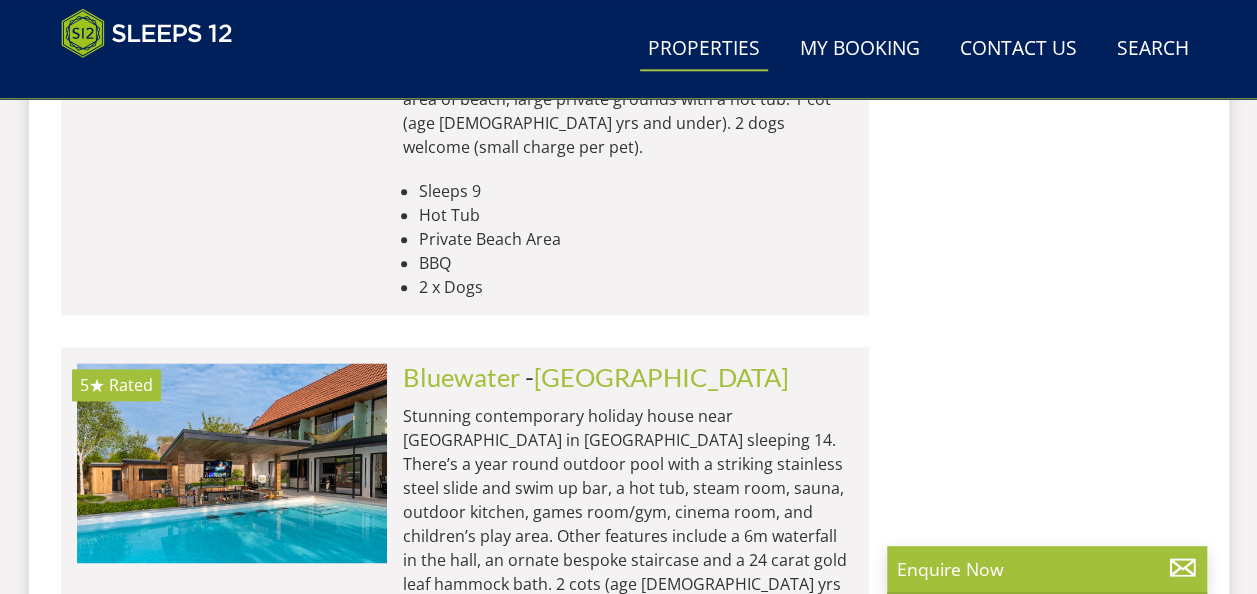click on "Load More" at bounding box center (465, 827) 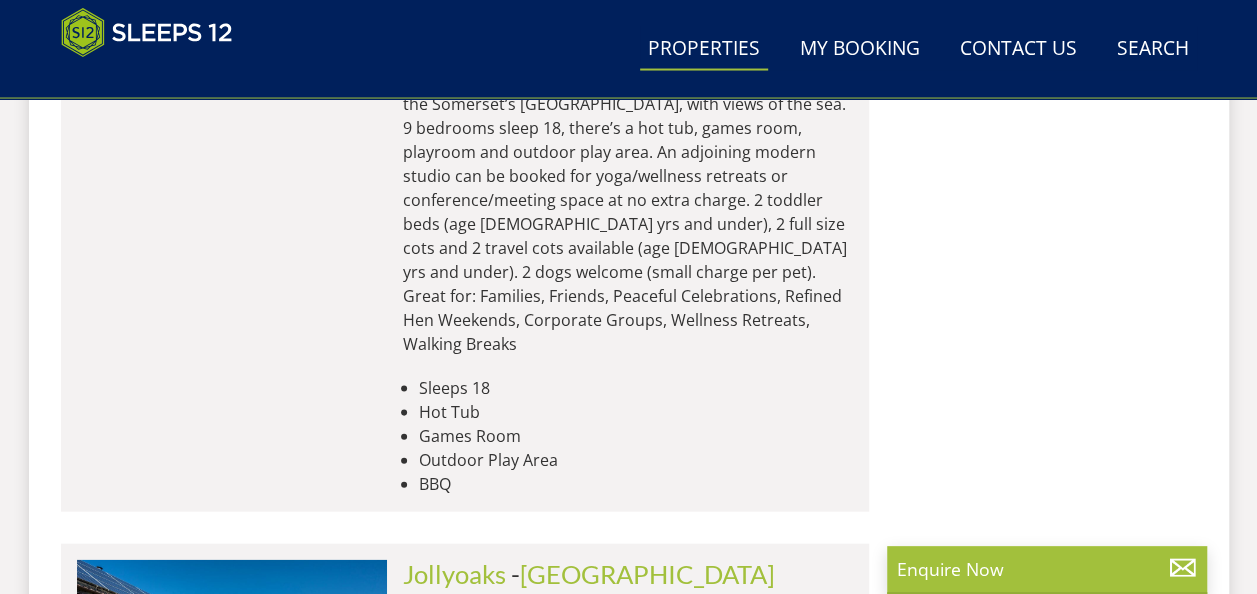 scroll, scrollTop: 9483, scrollLeft: 0, axis: vertical 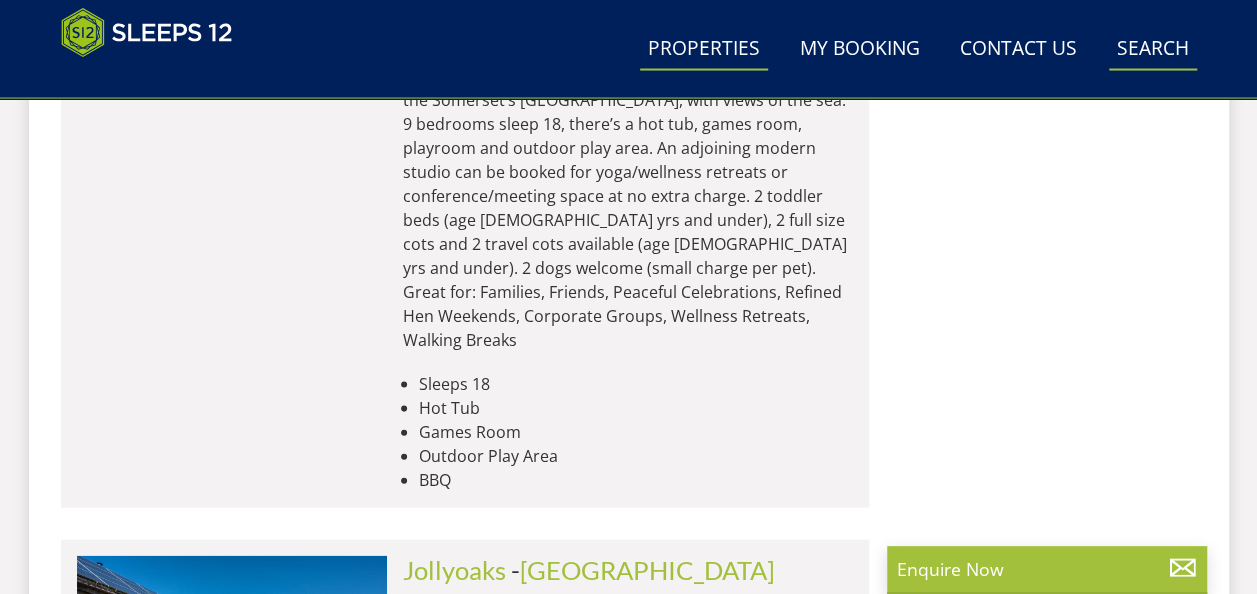 click on "Search  Check Availability" at bounding box center [1153, 49] 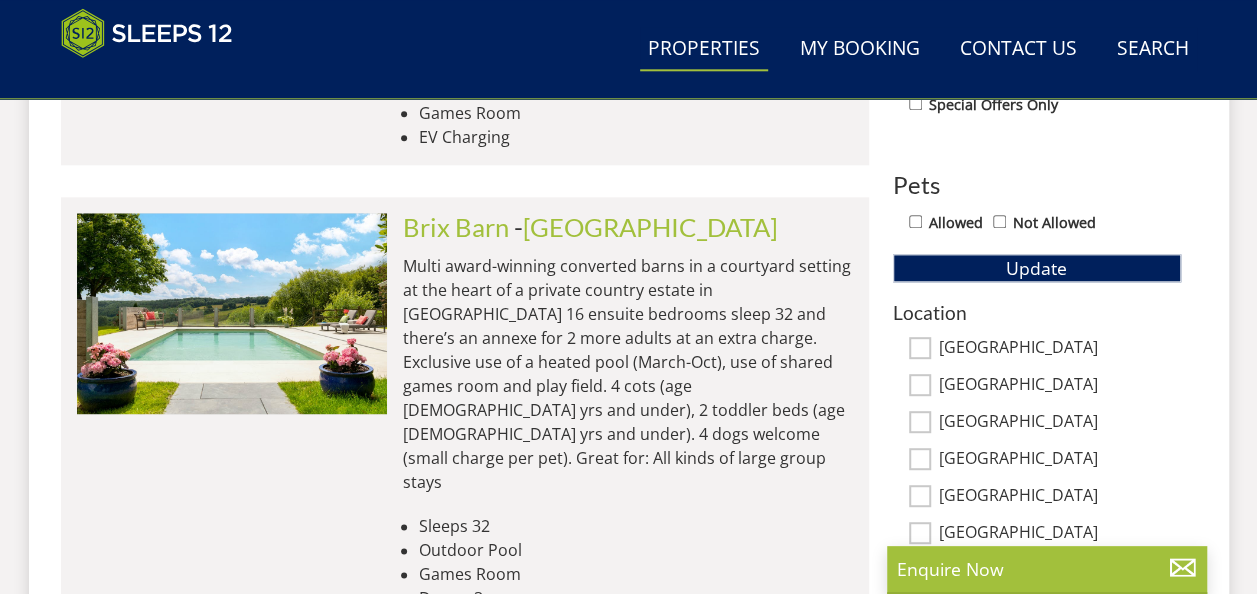 scroll, scrollTop: 0, scrollLeft: 0, axis: both 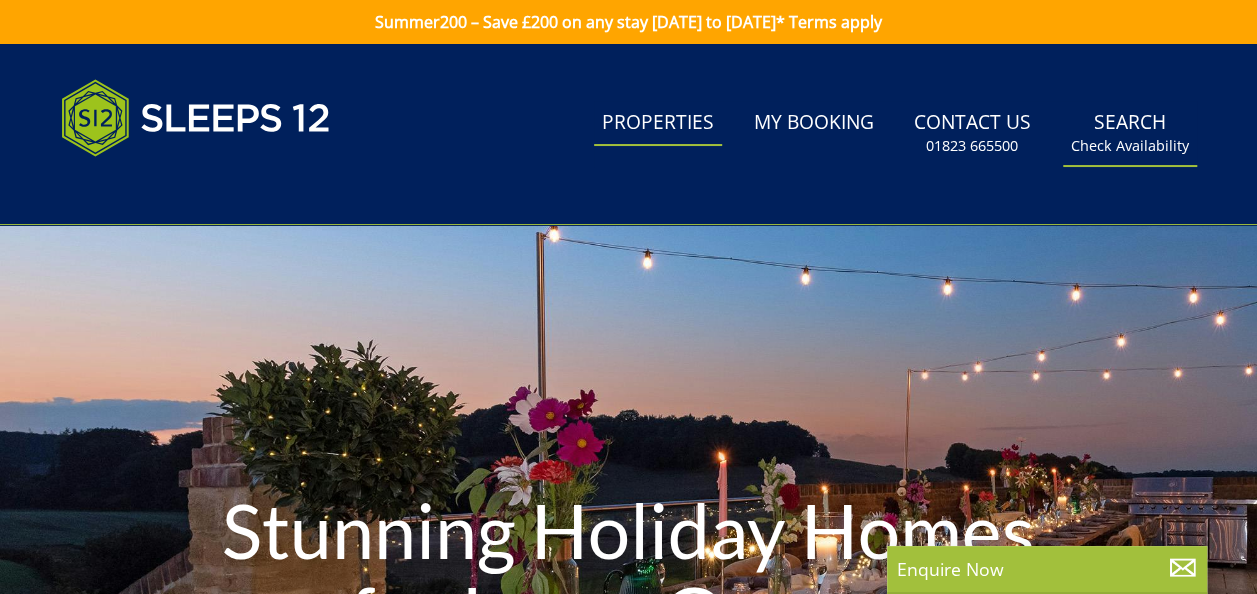click on "Search  Check Availability" at bounding box center [1130, 133] 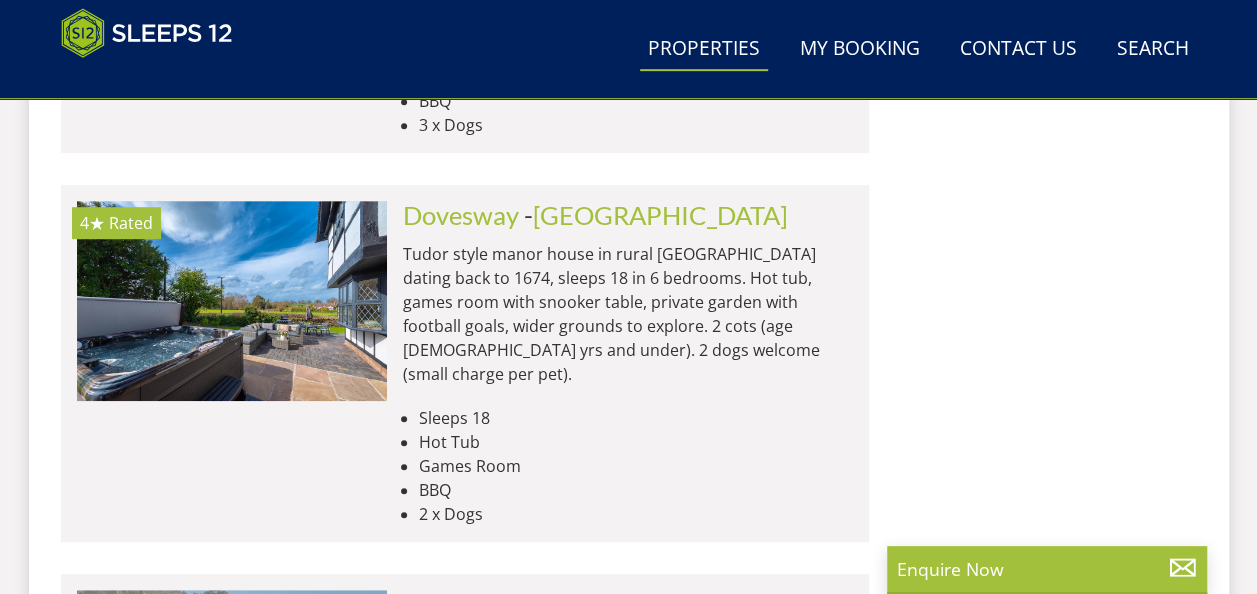 scroll, scrollTop: 8038, scrollLeft: 0, axis: vertical 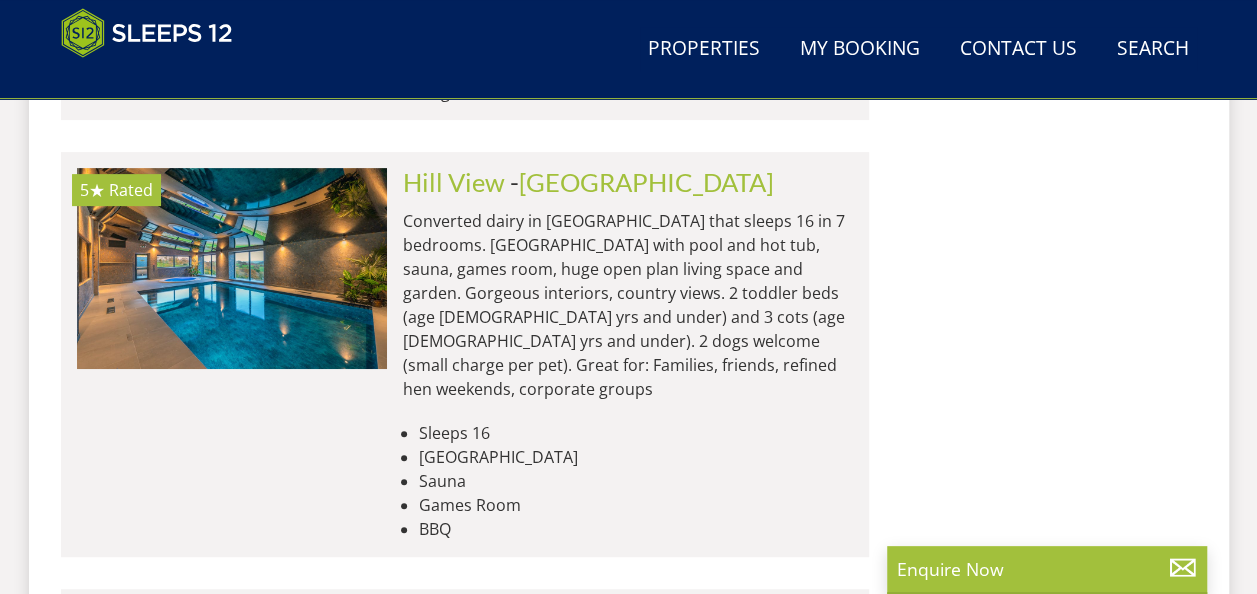 click at bounding box center (232, 705) 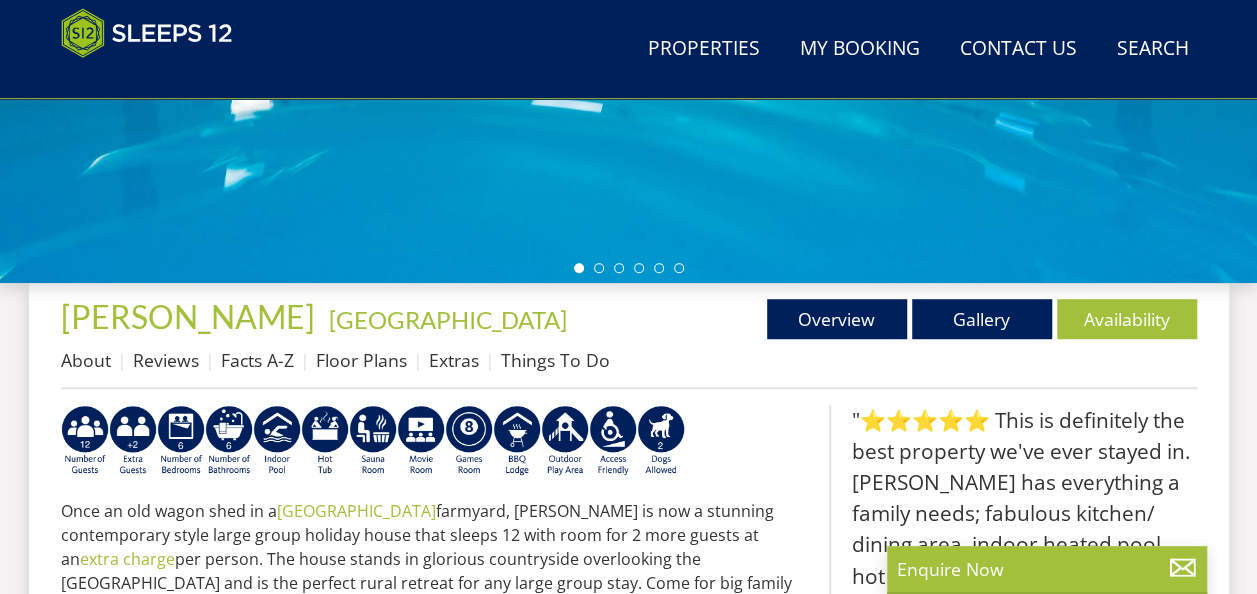 scroll, scrollTop: 558, scrollLeft: 0, axis: vertical 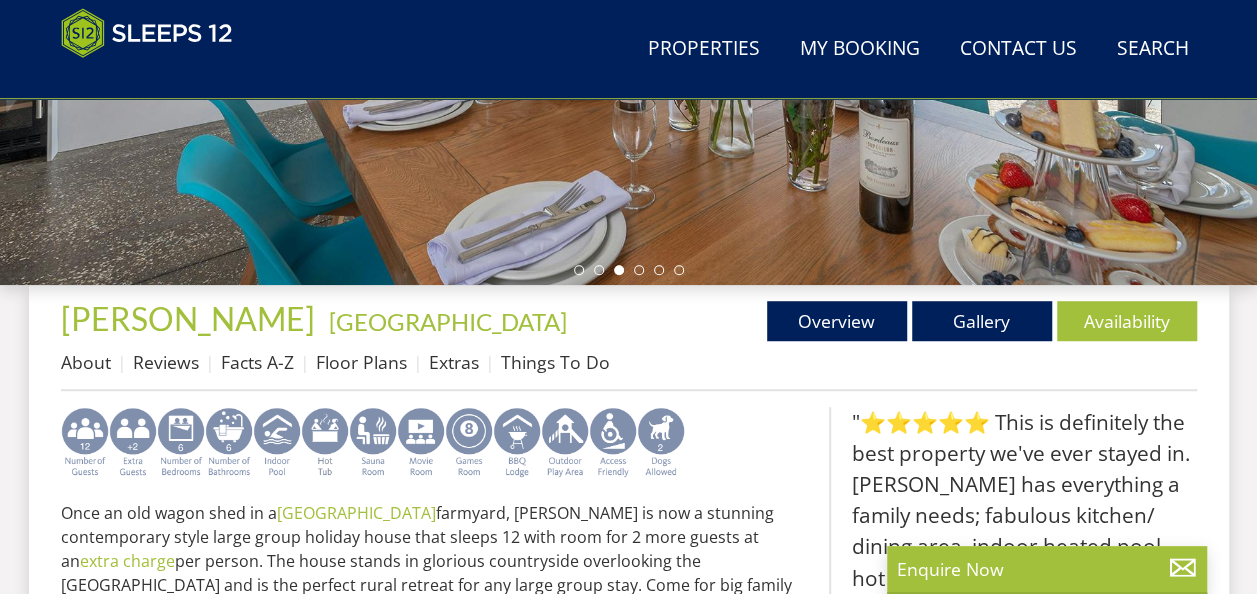 click at bounding box center (181, 443) 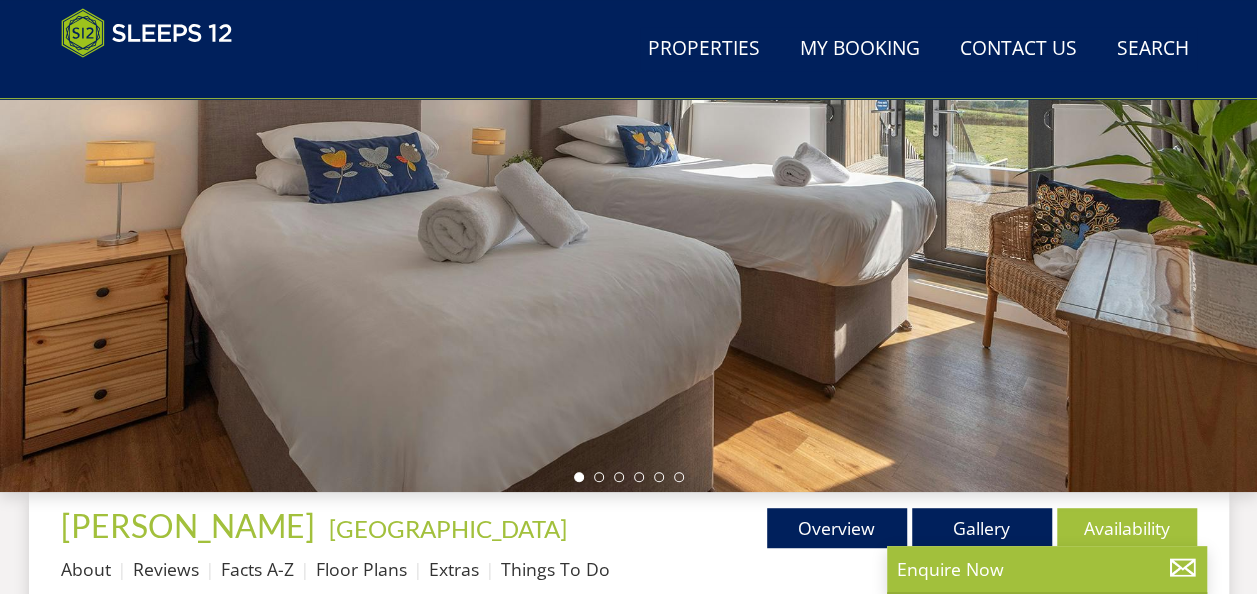 scroll, scrollTop: 352, scrollLeft: 0, axis: vertical 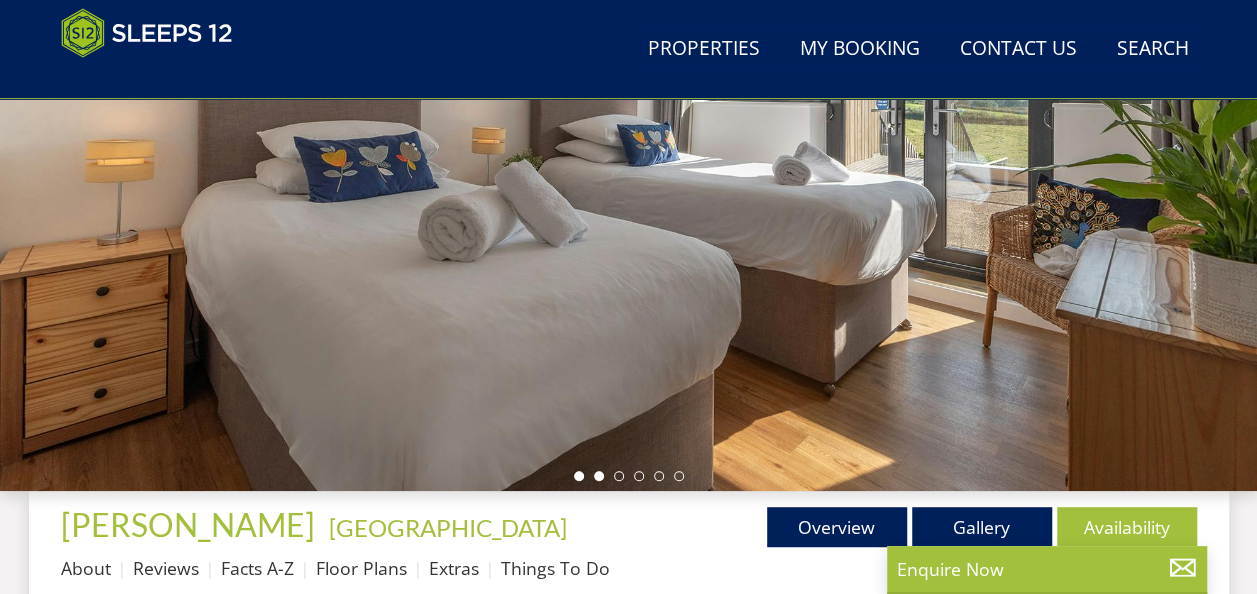 click at bounding box center [599, 476] 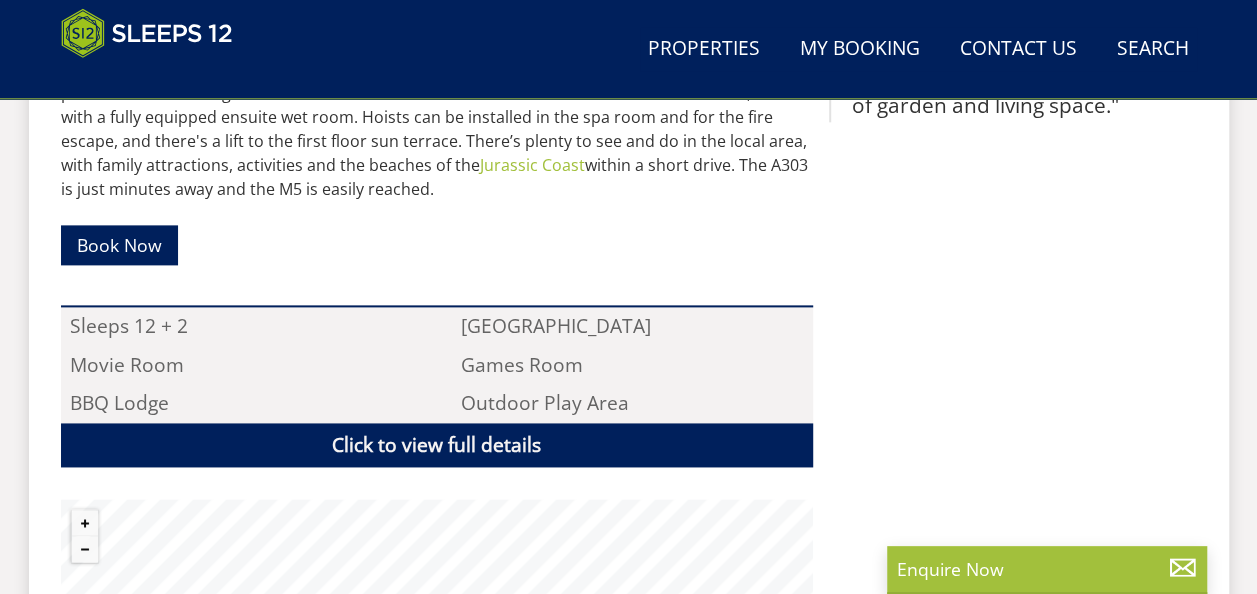 scroll, scrollTop: 1188, scrollLeft: 0, axis: vertical 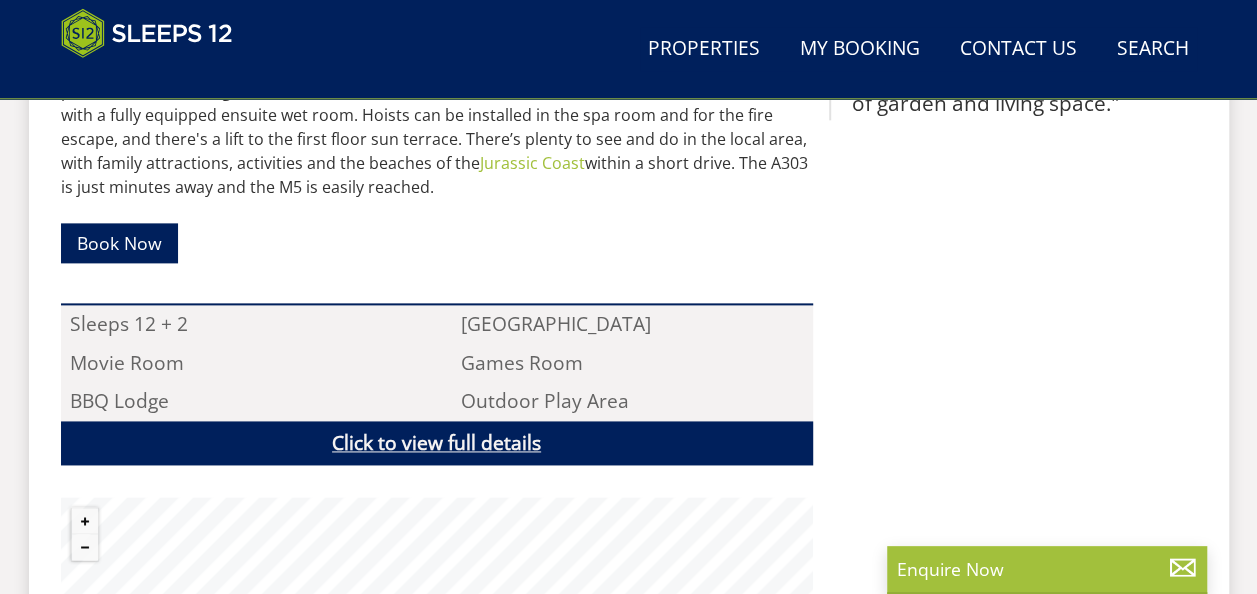 click on "Click to view full details" at bounding box center [437, 443] 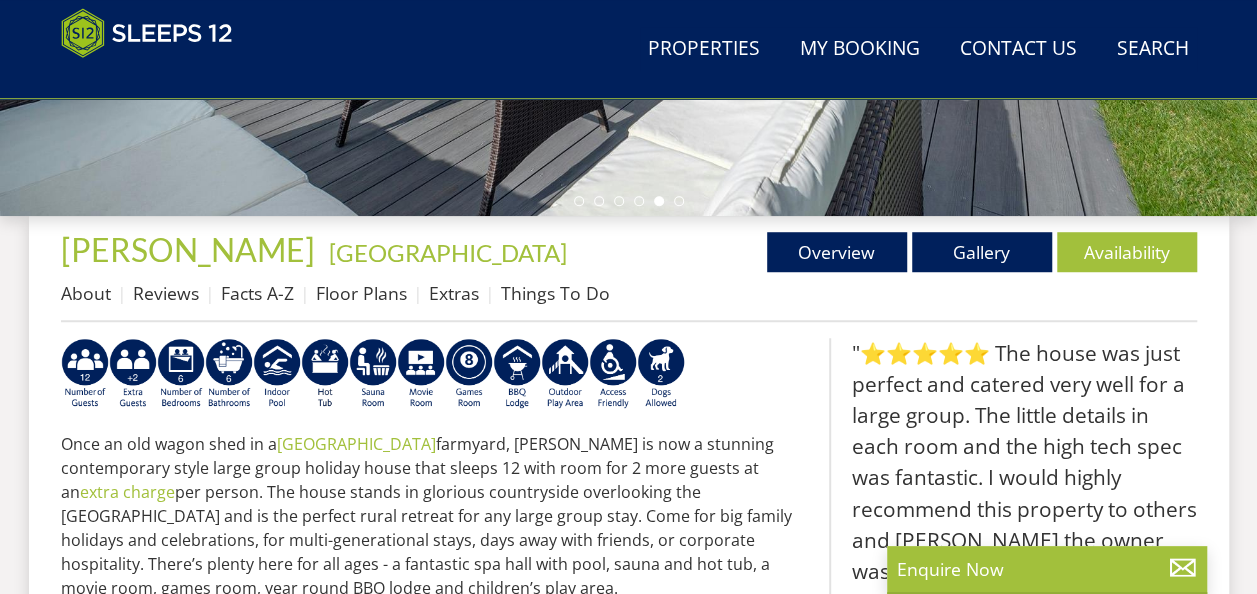 scroll, scrollTop: 616, scrollLeft: 0, axis: vertical 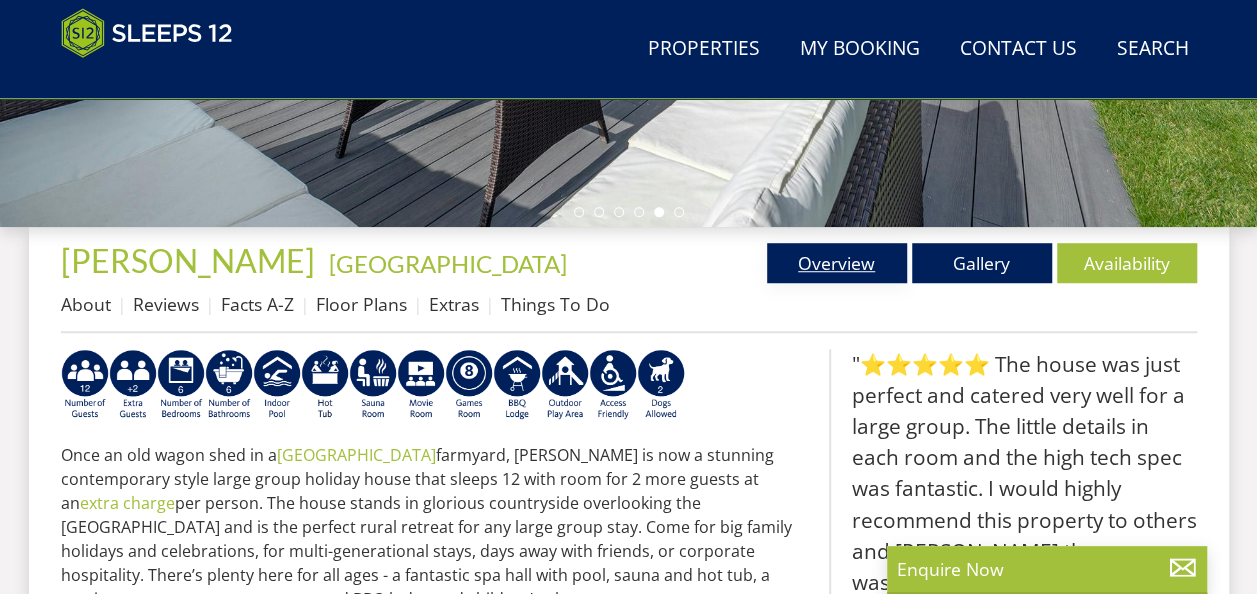 click on "Overview" at bounding box center [837, 263] 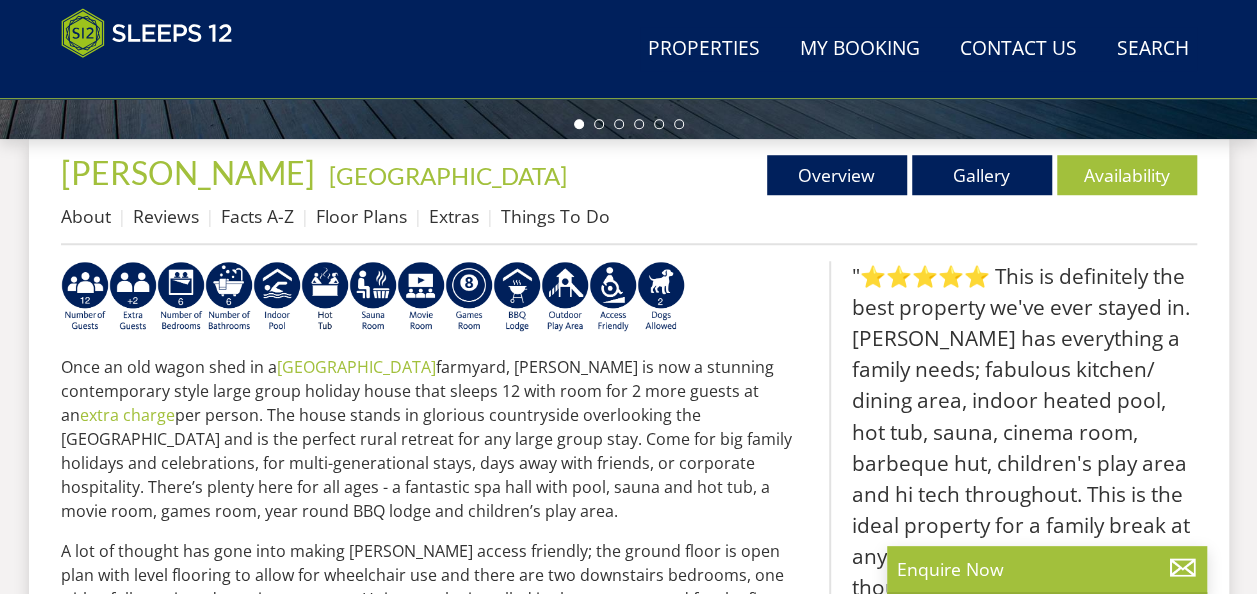scroll, scrollTop: 696, scrollLeft: 0, axis: vertical 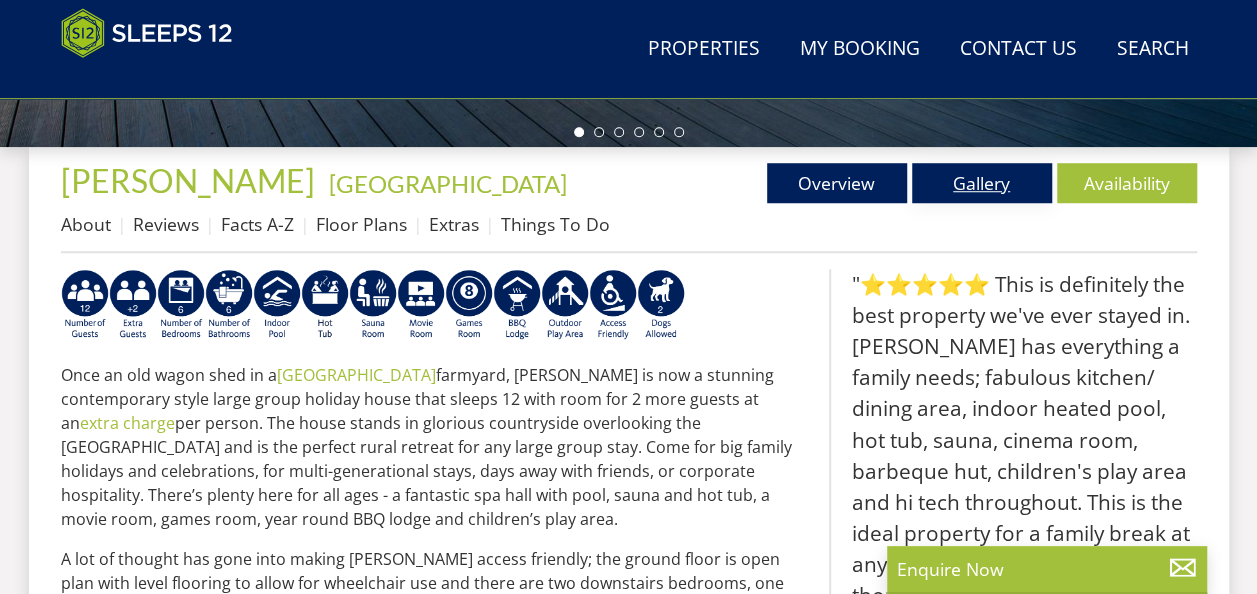 click on "Gallery" at bounding box center (982, 183) 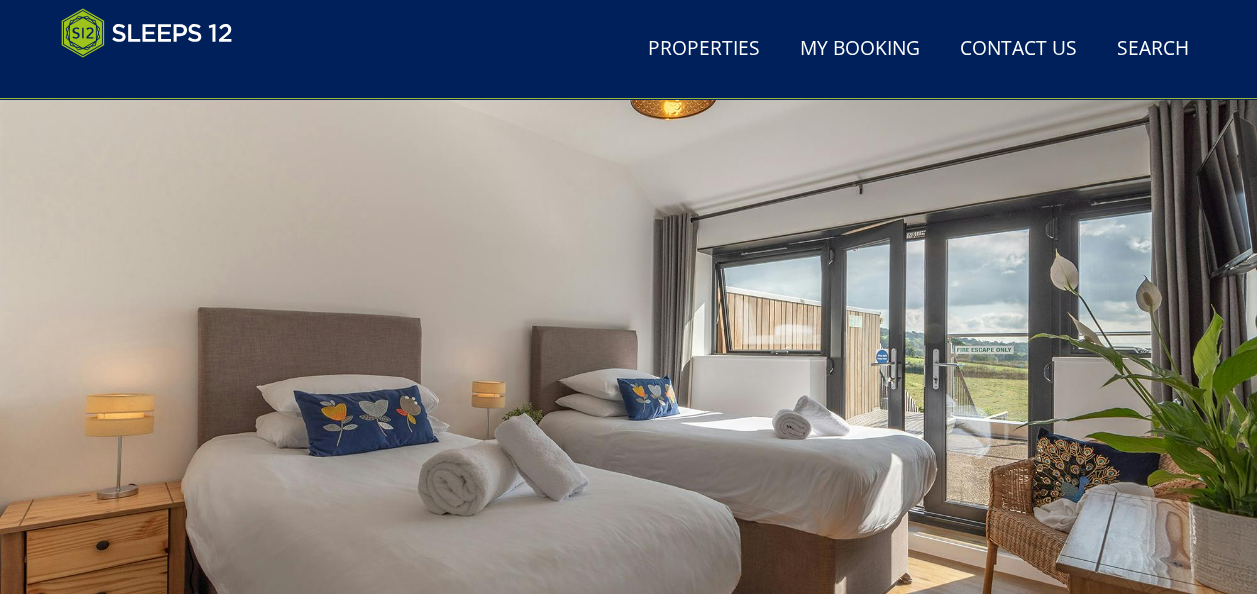 scroll, scrollTop: 0, scrollLeft: 0, axis: both 